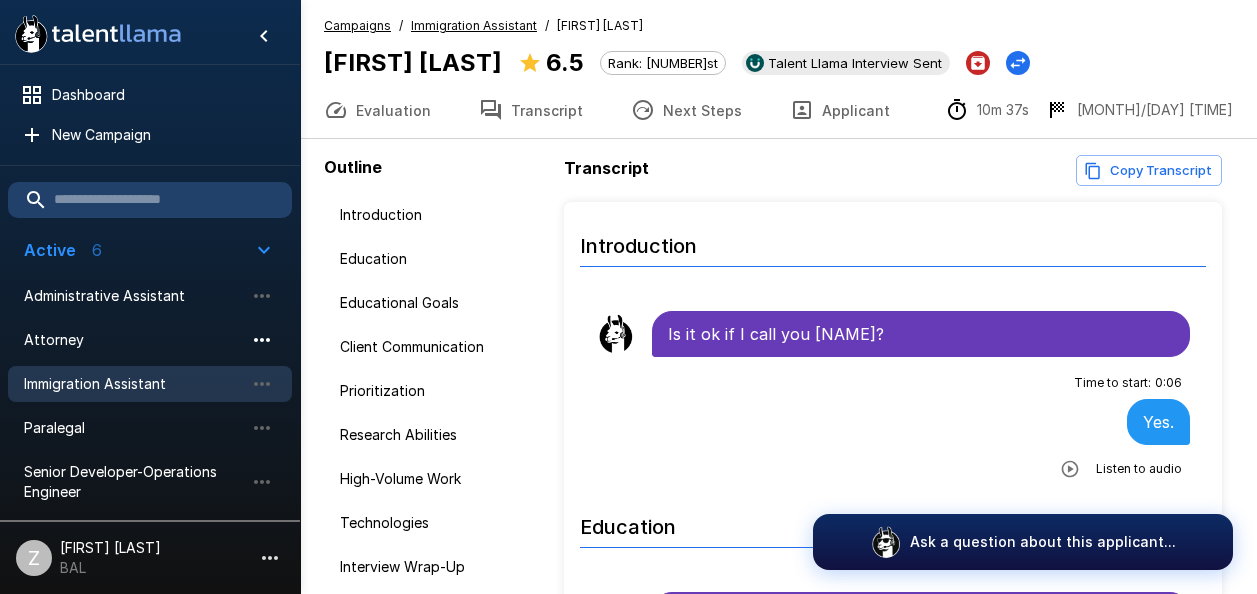 scroll, scrollTop: 0, scrollLeft: 0, axis: both 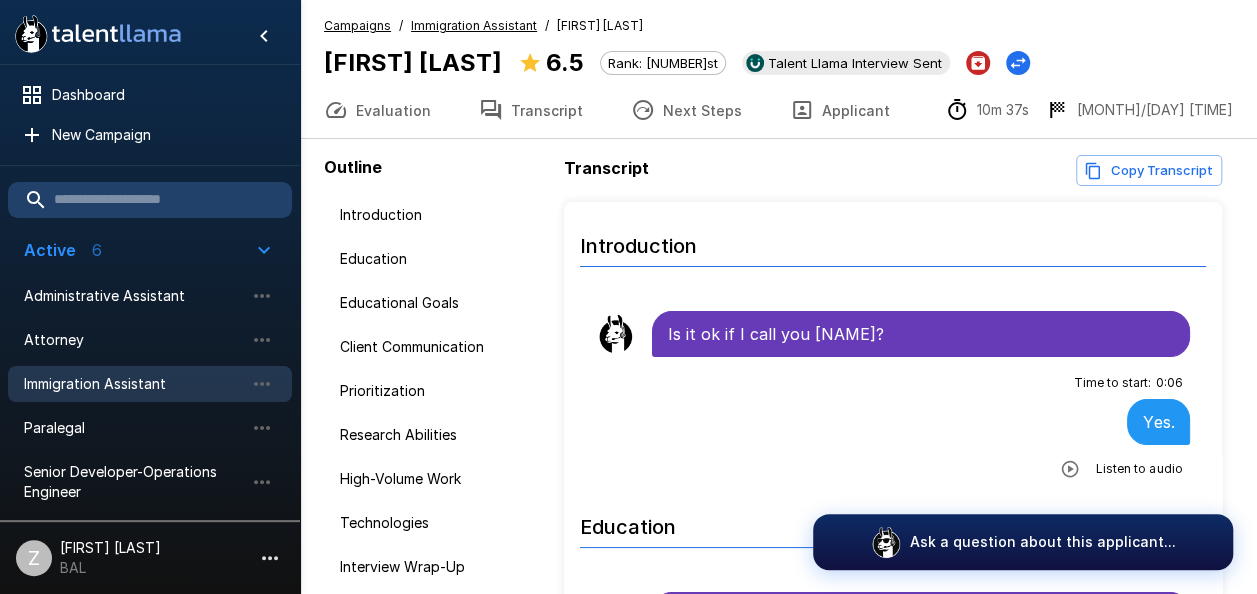 click on "Immigration Assistant" at bounding box center [134, 384] 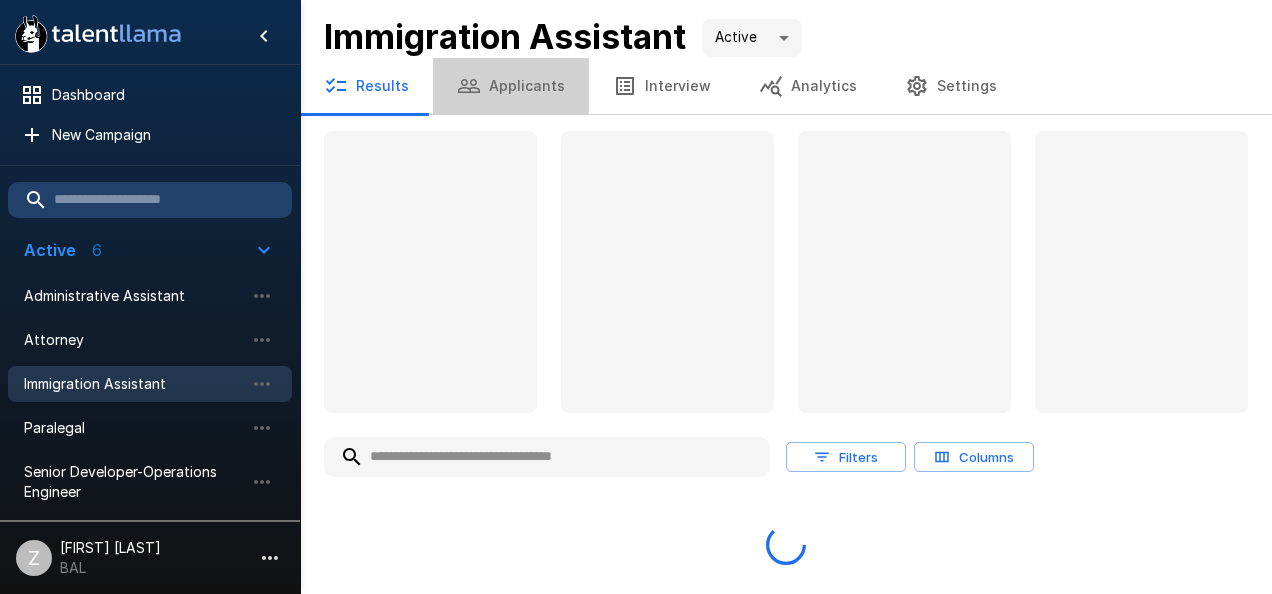 click on "Applicants" at bounding box center (511, 86) 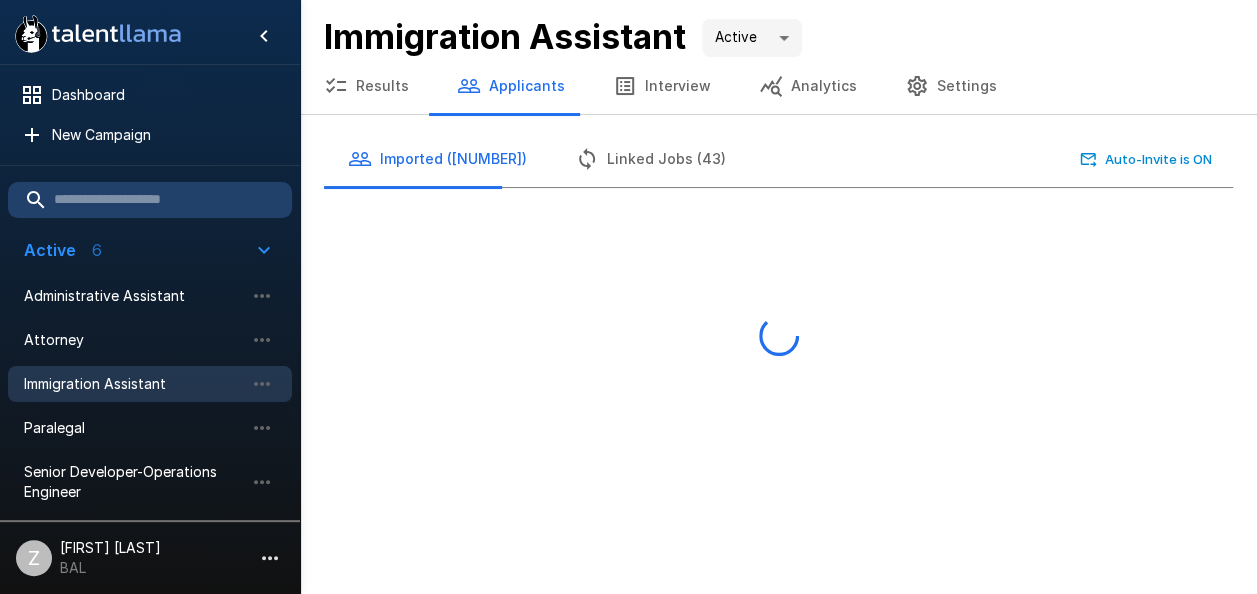 click on "Immigration Assistant" at bounding box center (134, 384) 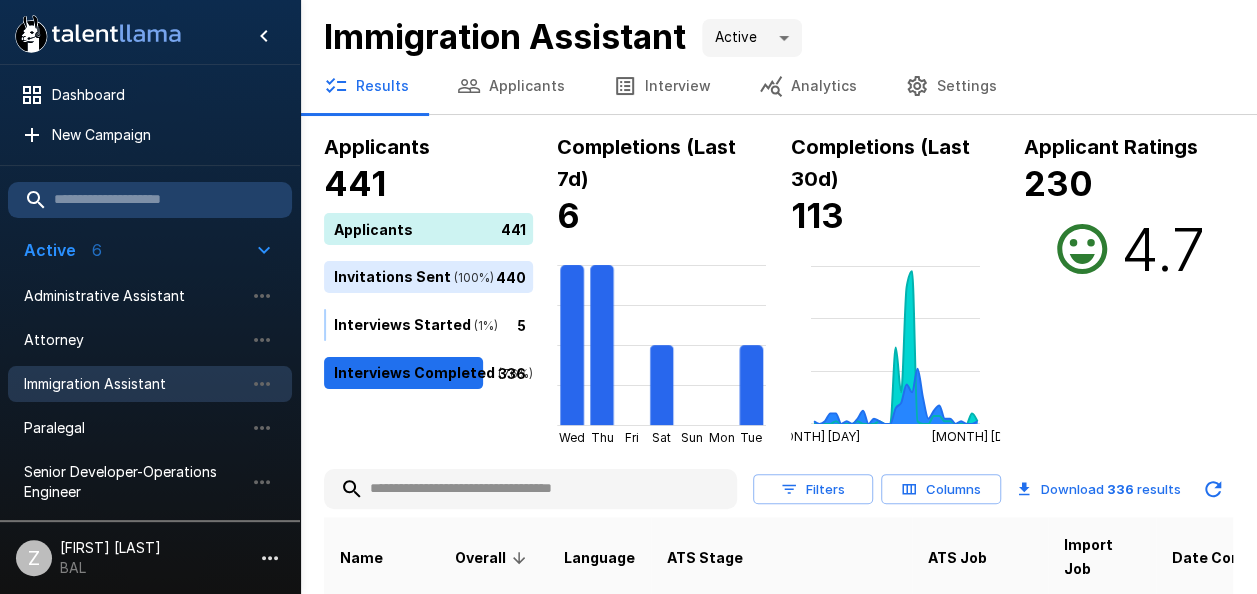 click on "Applicants" at bounding box center (511, 86) 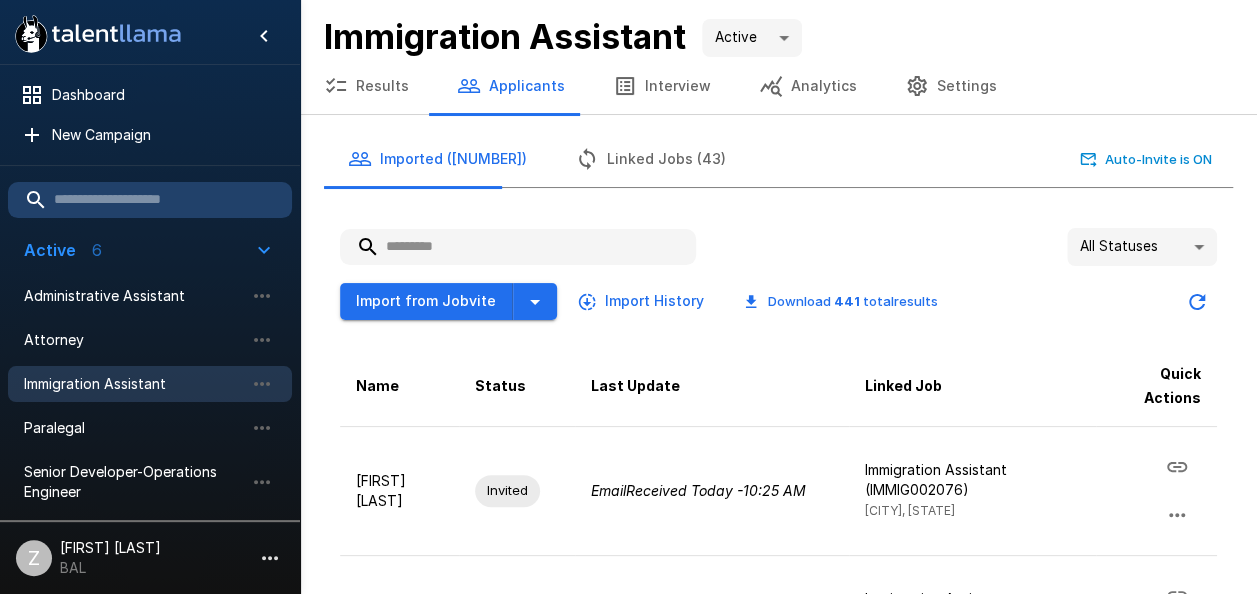 paste on "**********" 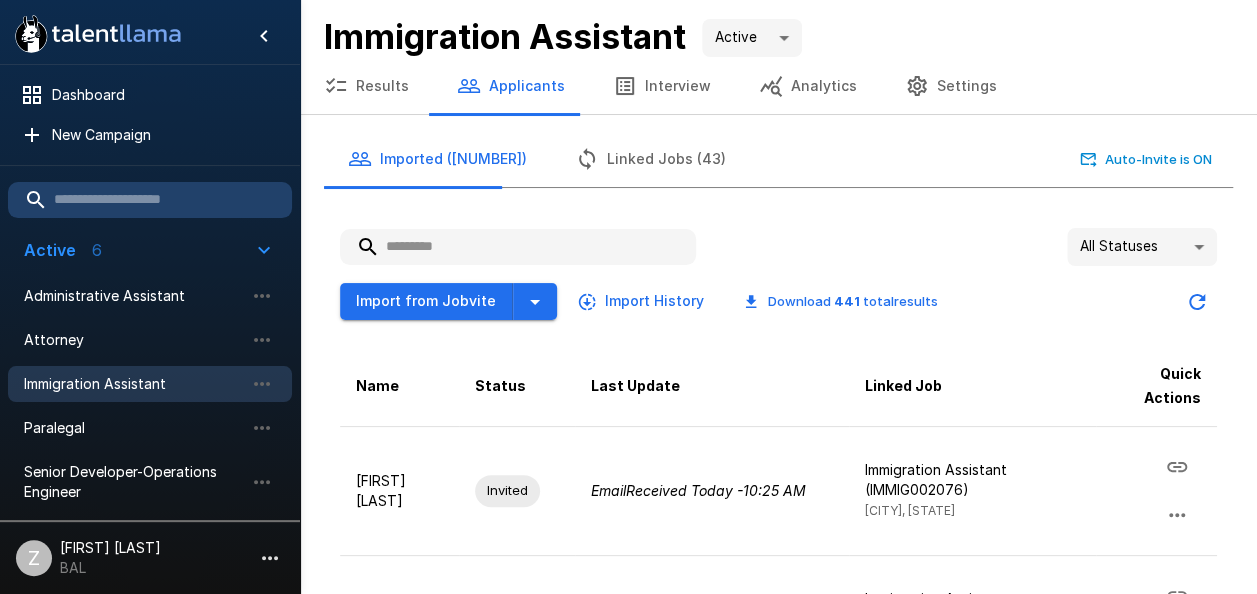 type on "**********" 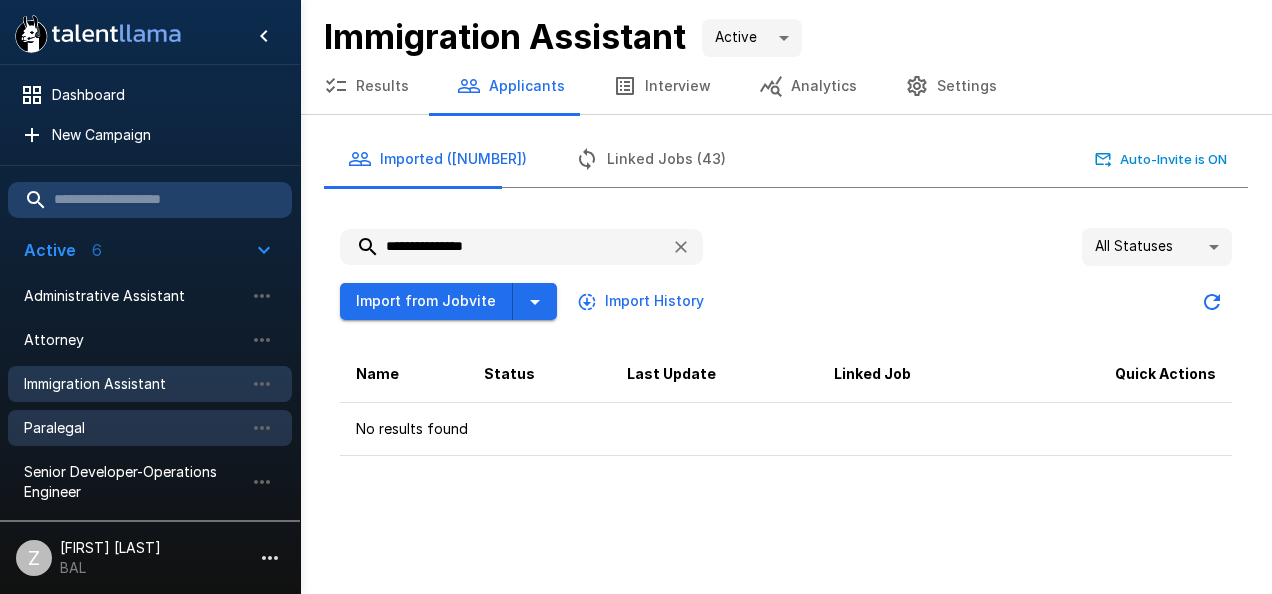 click on "Paralegal" at bounding box center [134, 428] 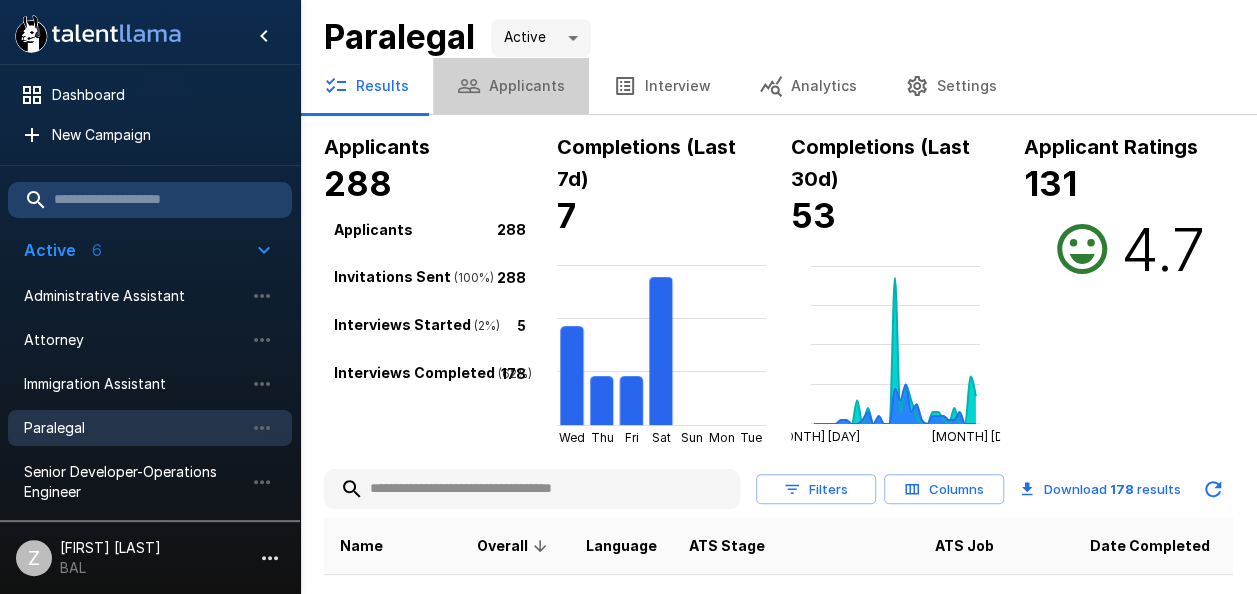 click on "Applicants" at bounding box center [511, 86] 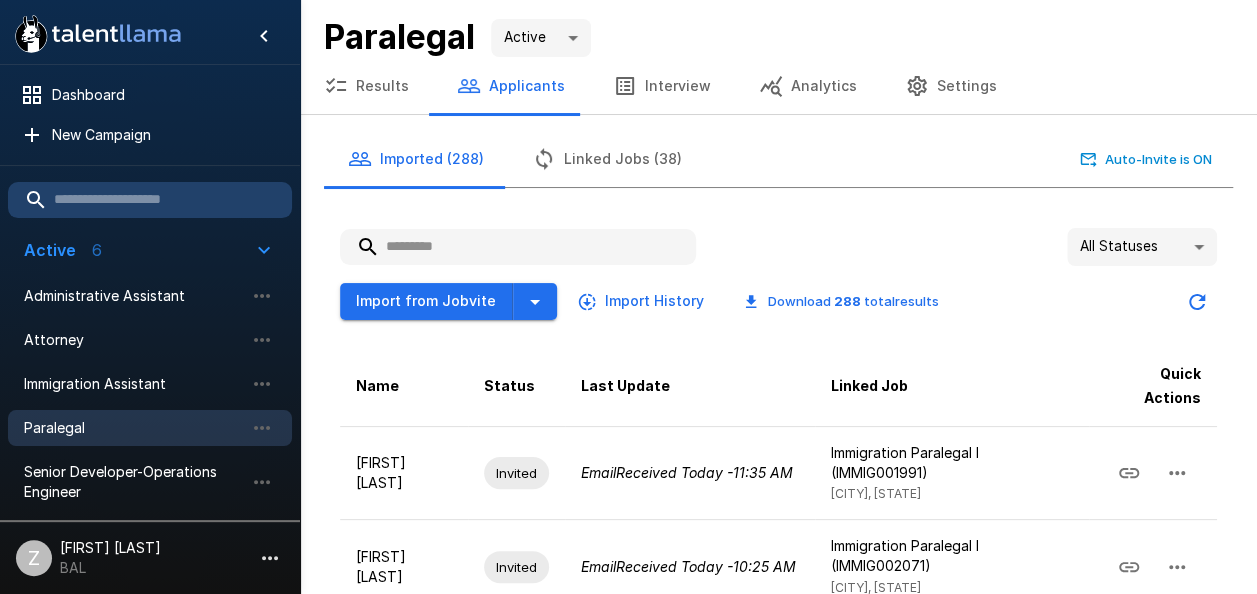 paste on "**********" 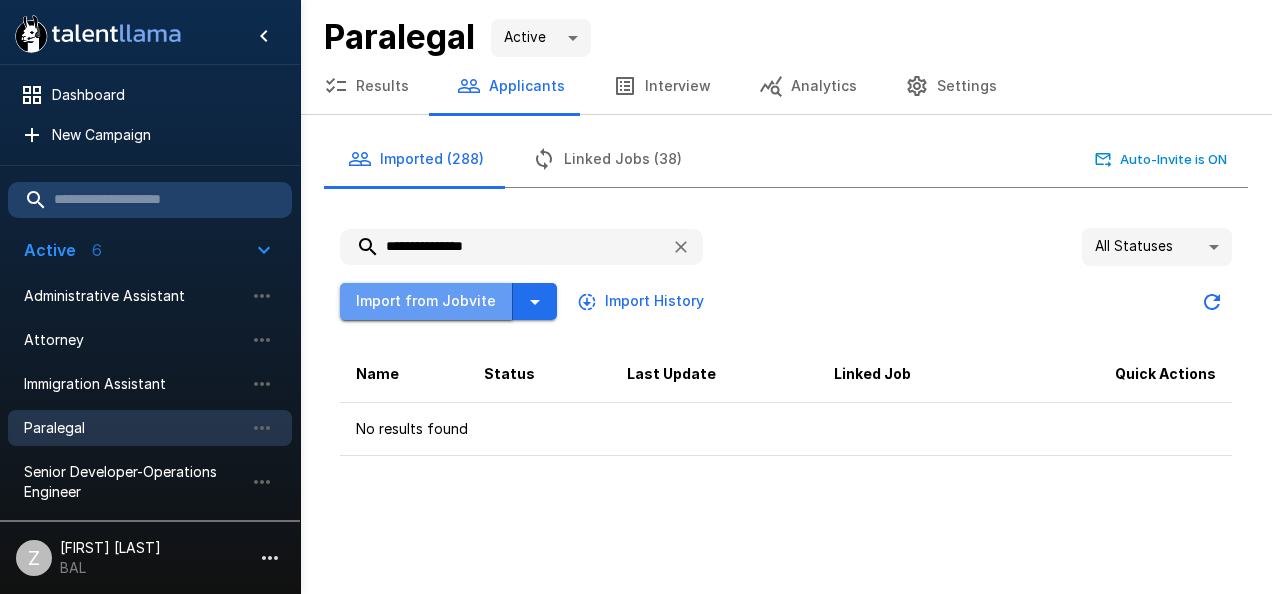 click on "Import from Jobvite" at bounding box center (426, 301) 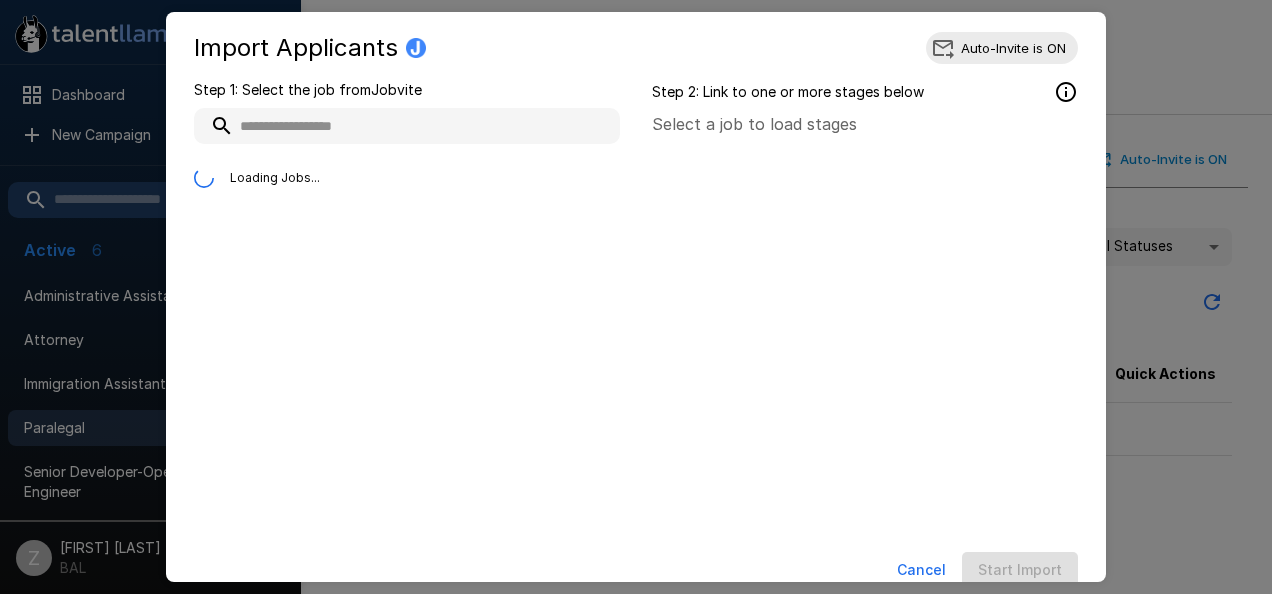 click on "Cancel" at bounding box center [921, 570] 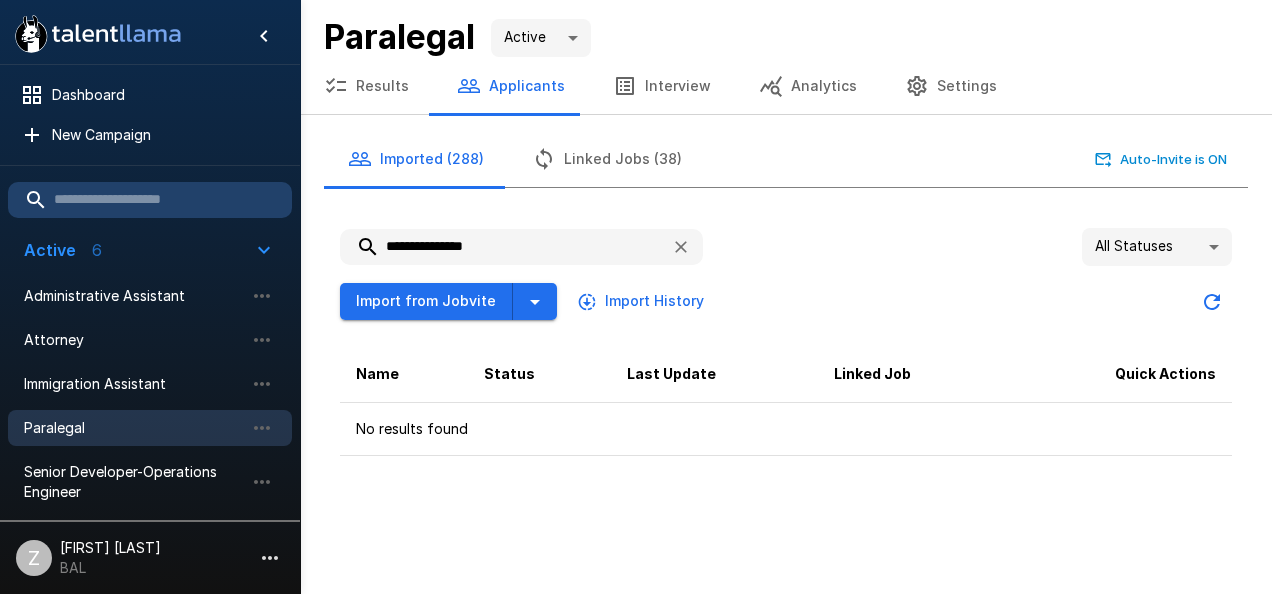 drag, startPoint x: 504, startPoint y: 246, endPoint x: 440, endPoint y: 247, distance: 64.00781 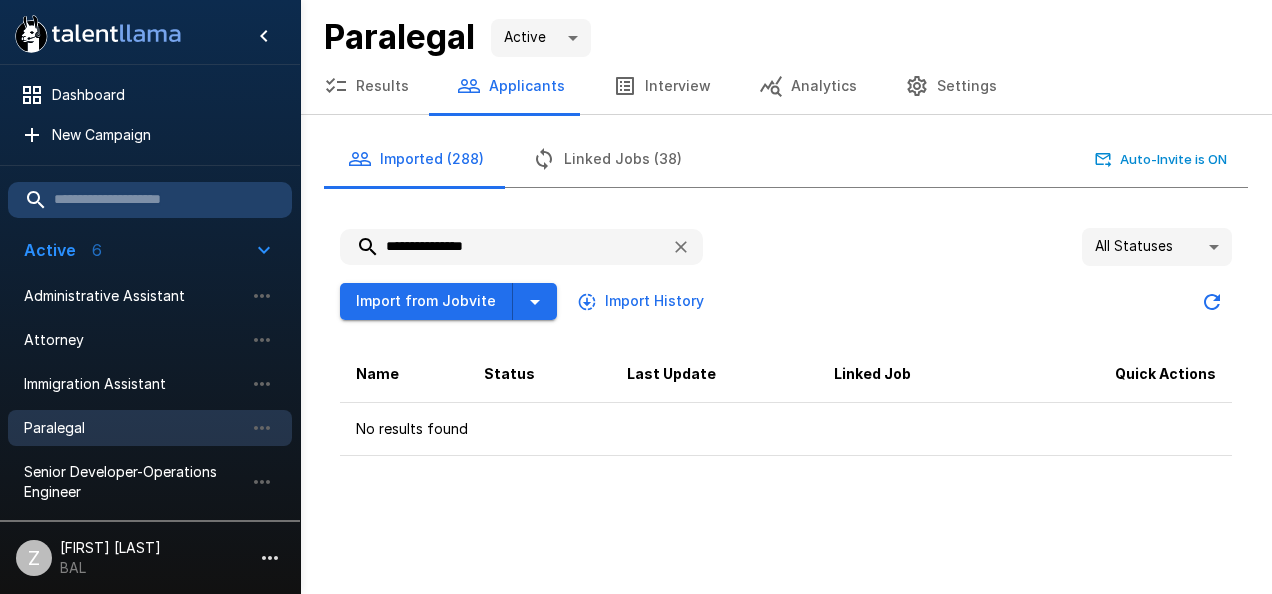 click on "**********" at bounding box center [497, 247] 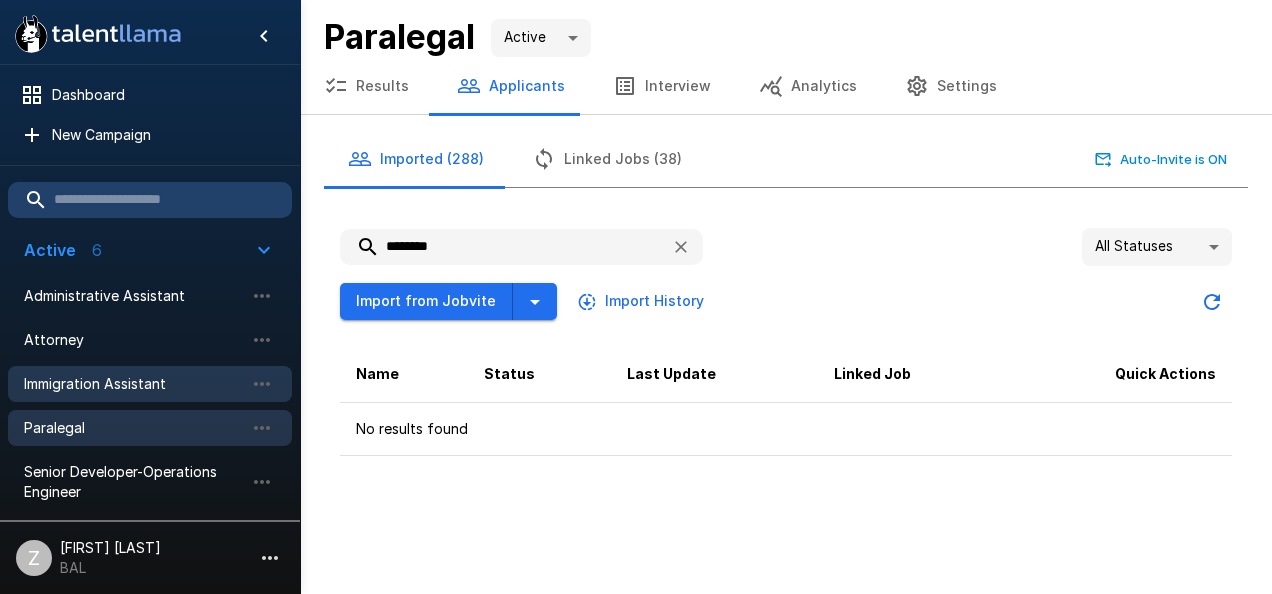 type on "*******" 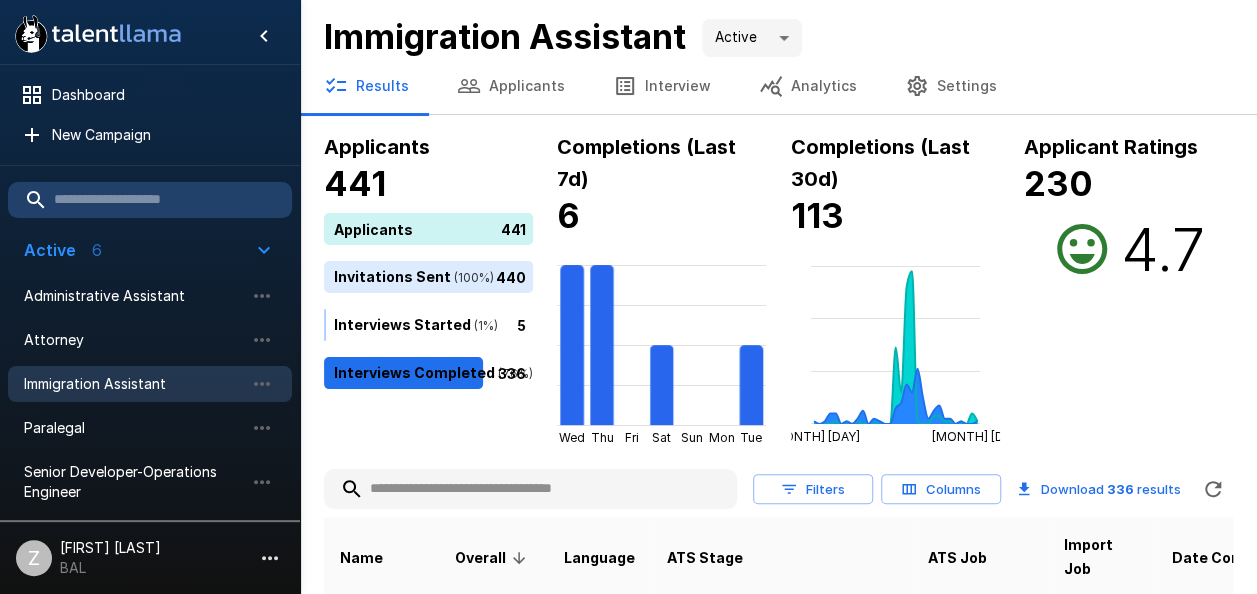 click on "Applicants" at bounding box center (511, 86) 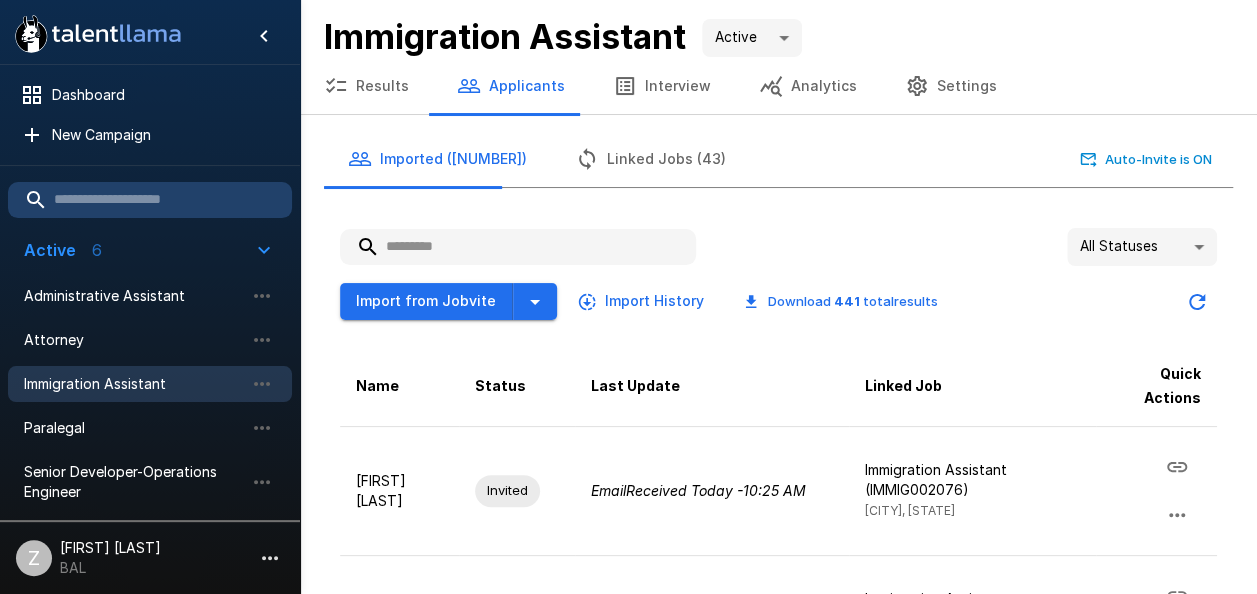 click at bounding box center (518, 247) 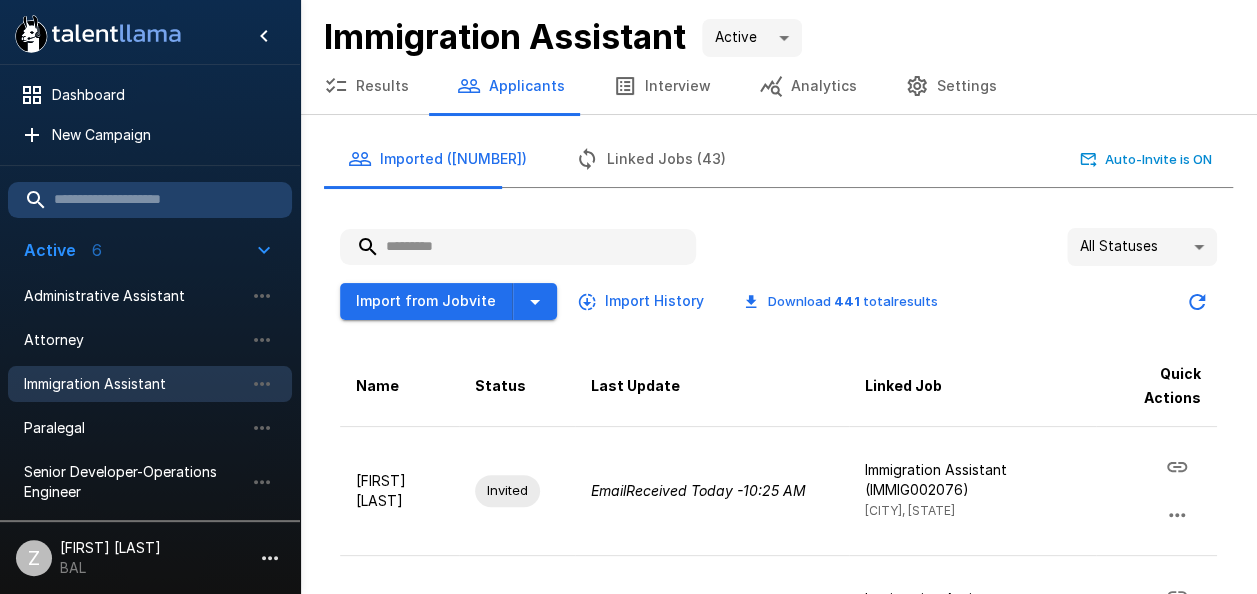 paste on "**********" 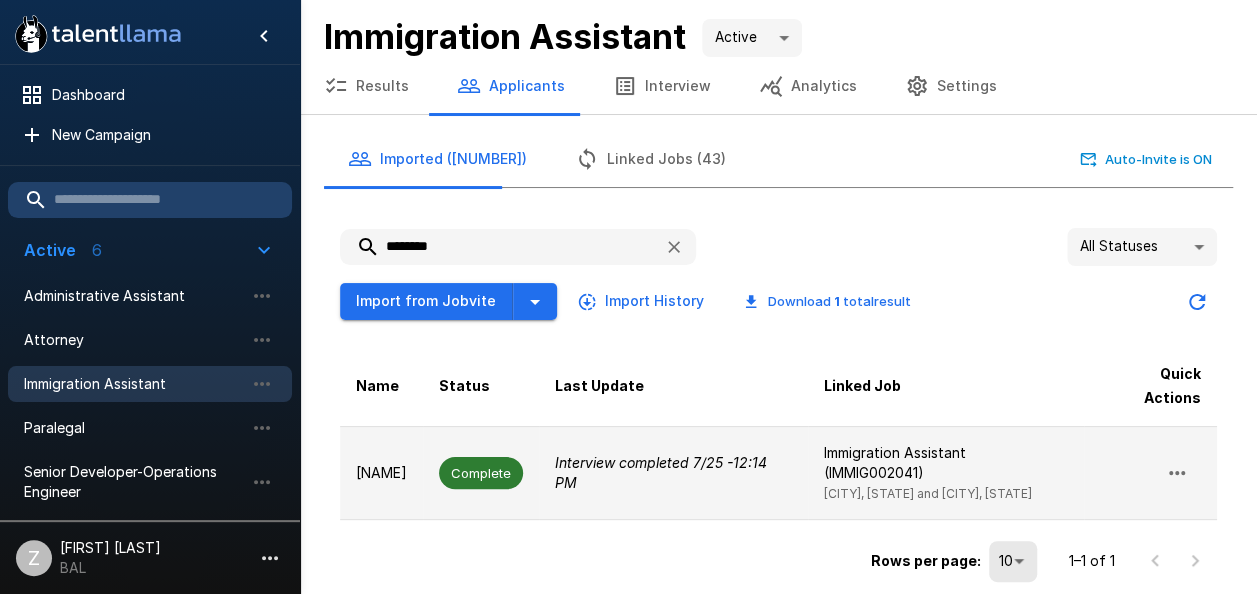 type on "*******" 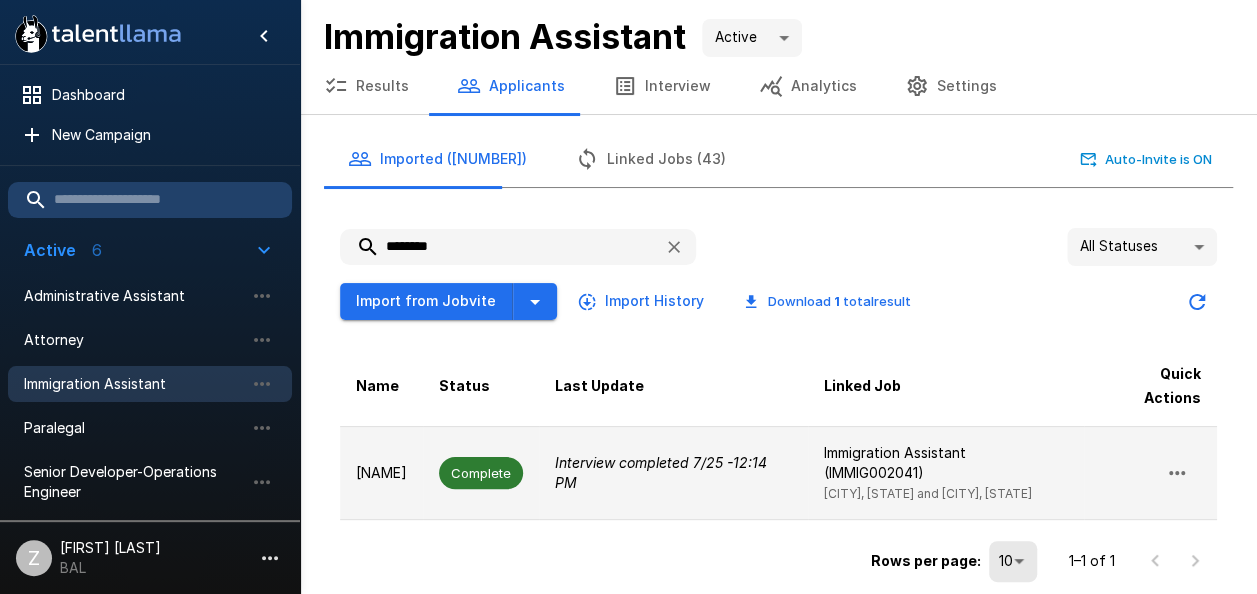 click on "Complete" at bounding box center [481, 473] 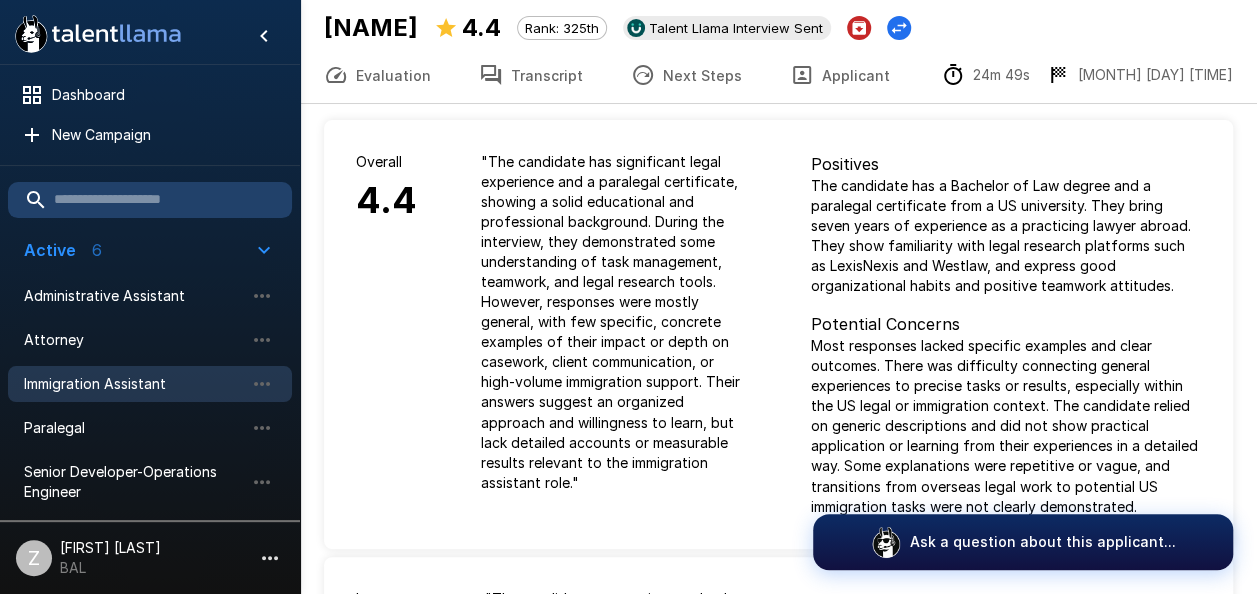 scroll, scrollTop: 4, scrollLeft: 0, axis: vertical 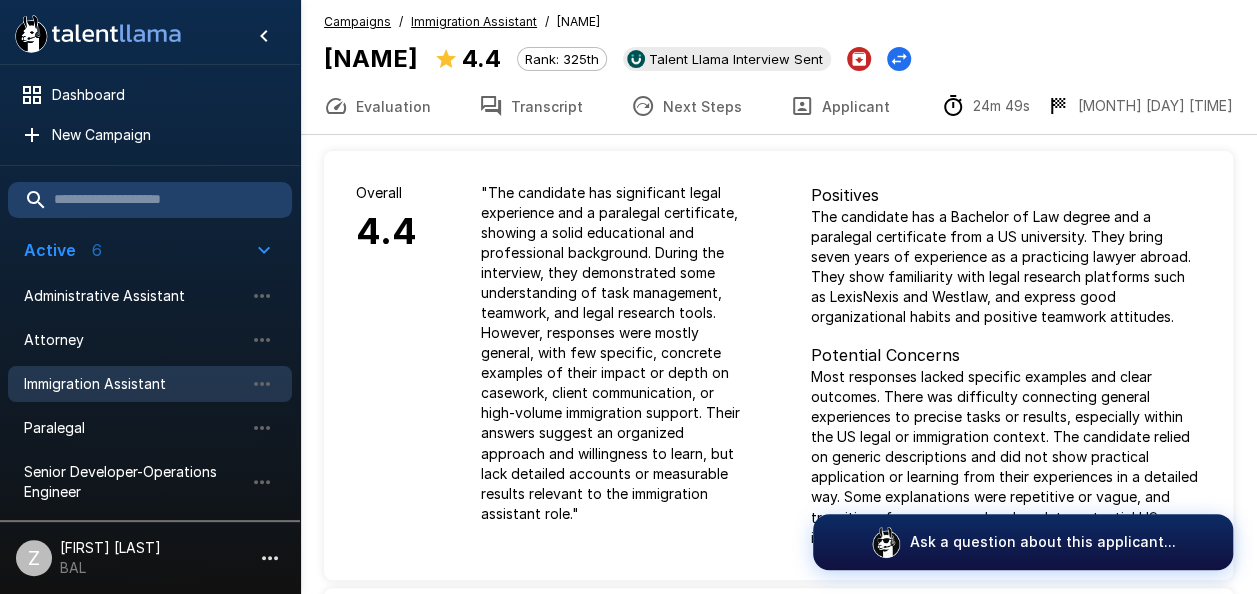 click on "Transcript" at bounding box center [531, 106] 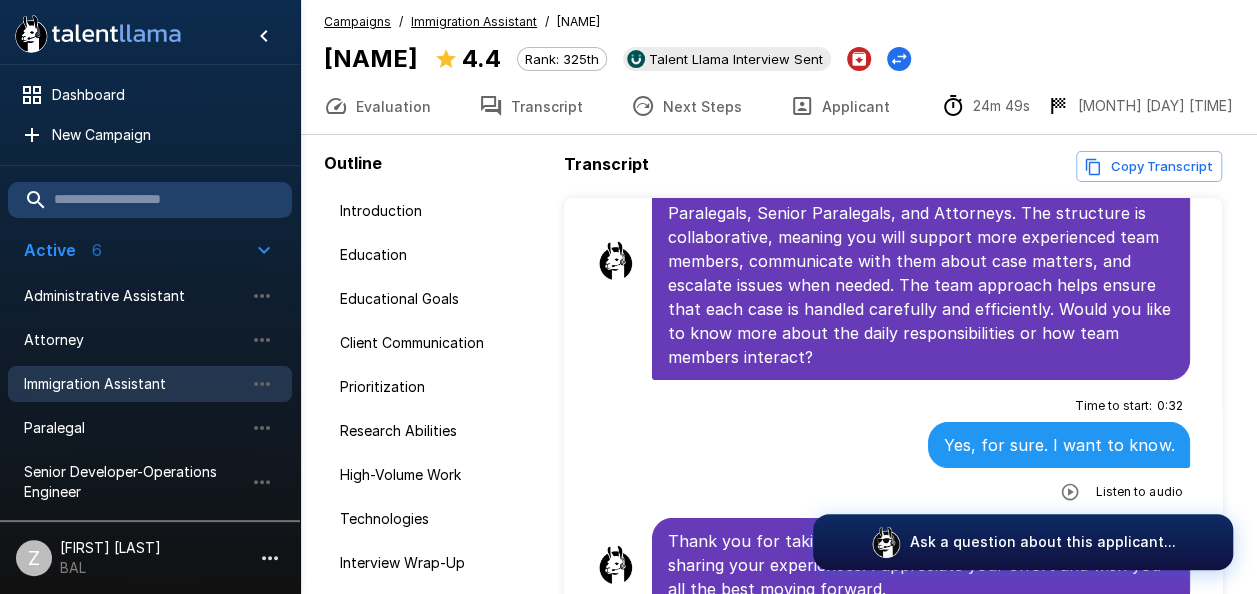 scroll, scrollTop: 7492, scrollLeft: 0, axis: vertical 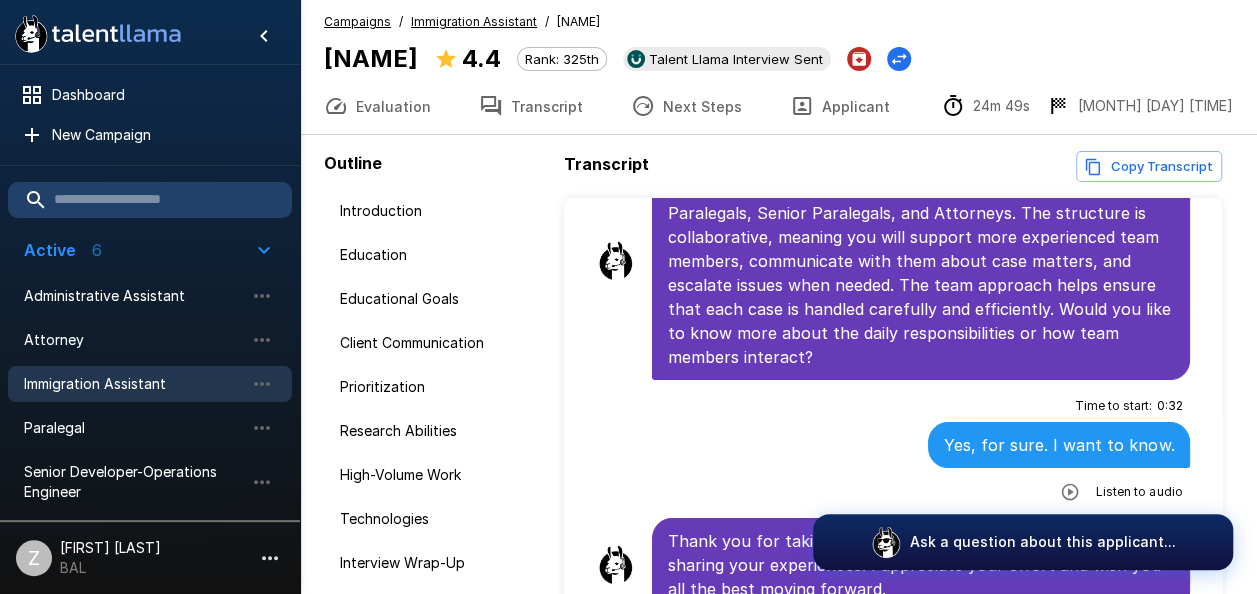 click 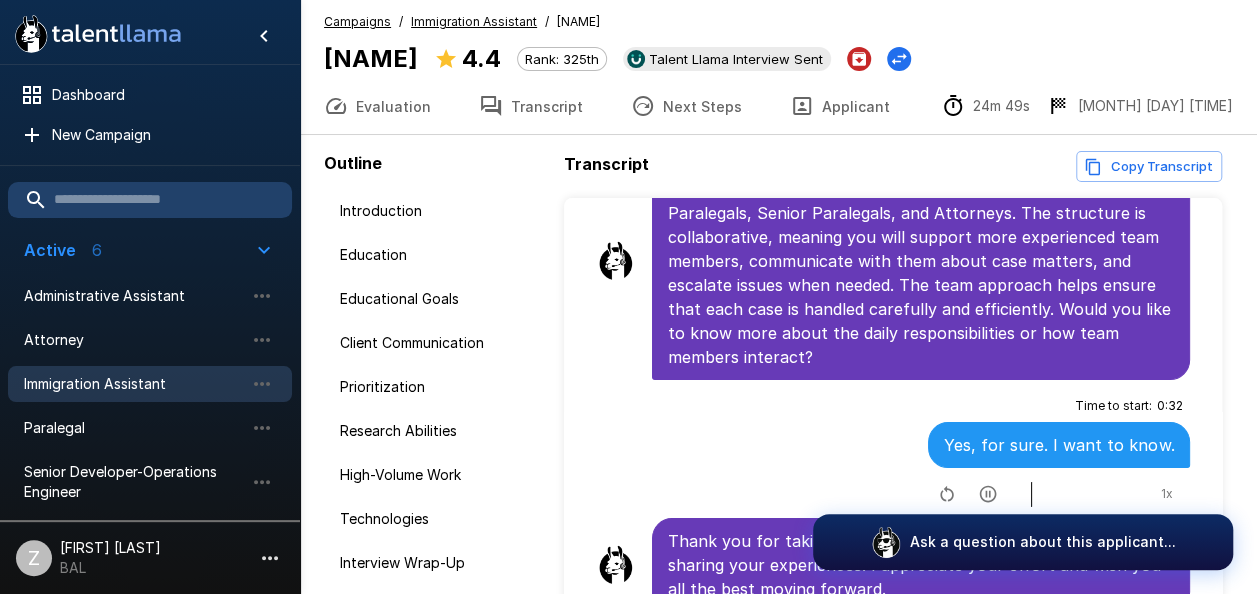 scroll, scrollTop: 6992, scrollLeft: 0, axis: vertical 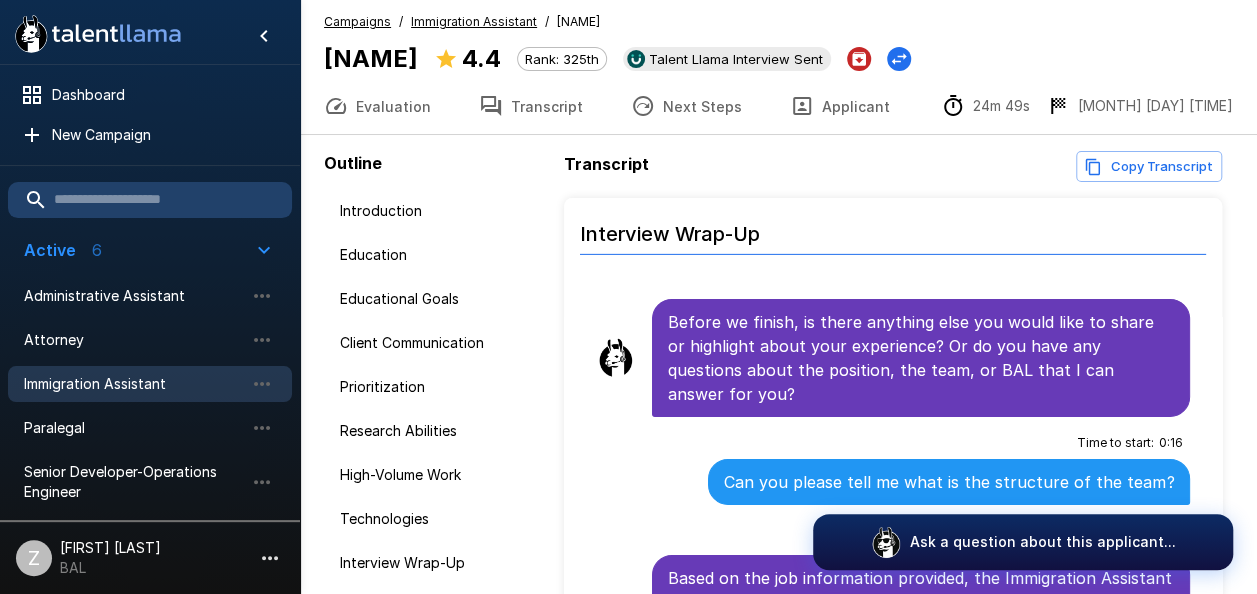 click 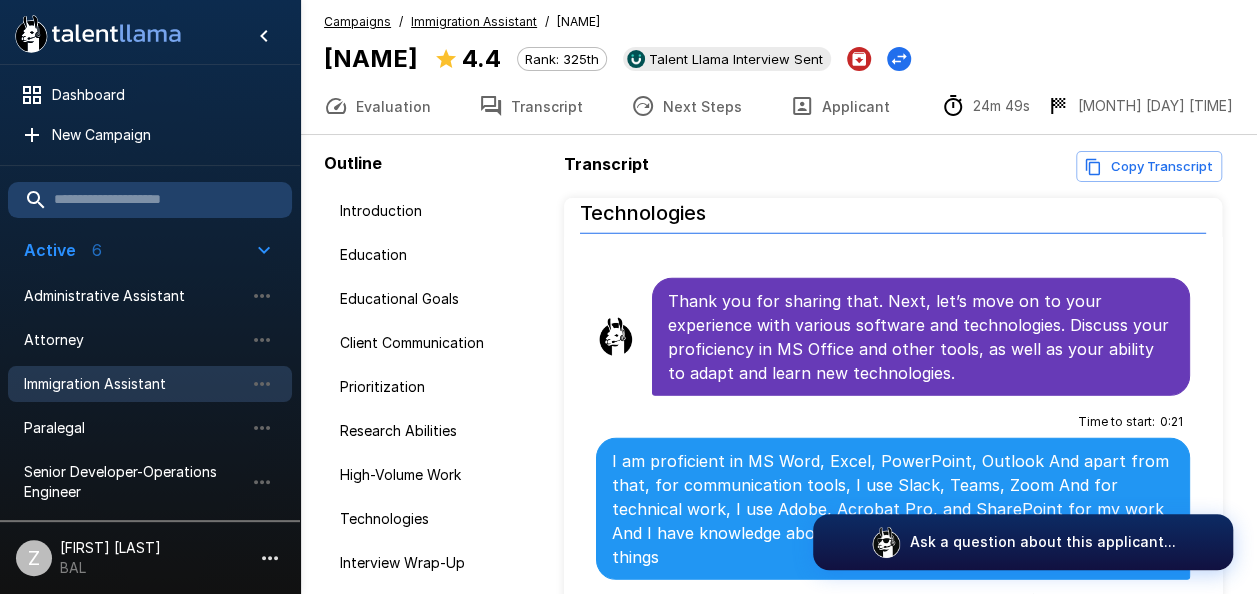 scroll, scrollTop: 6492, scrollLeft: 0, axis: vertical 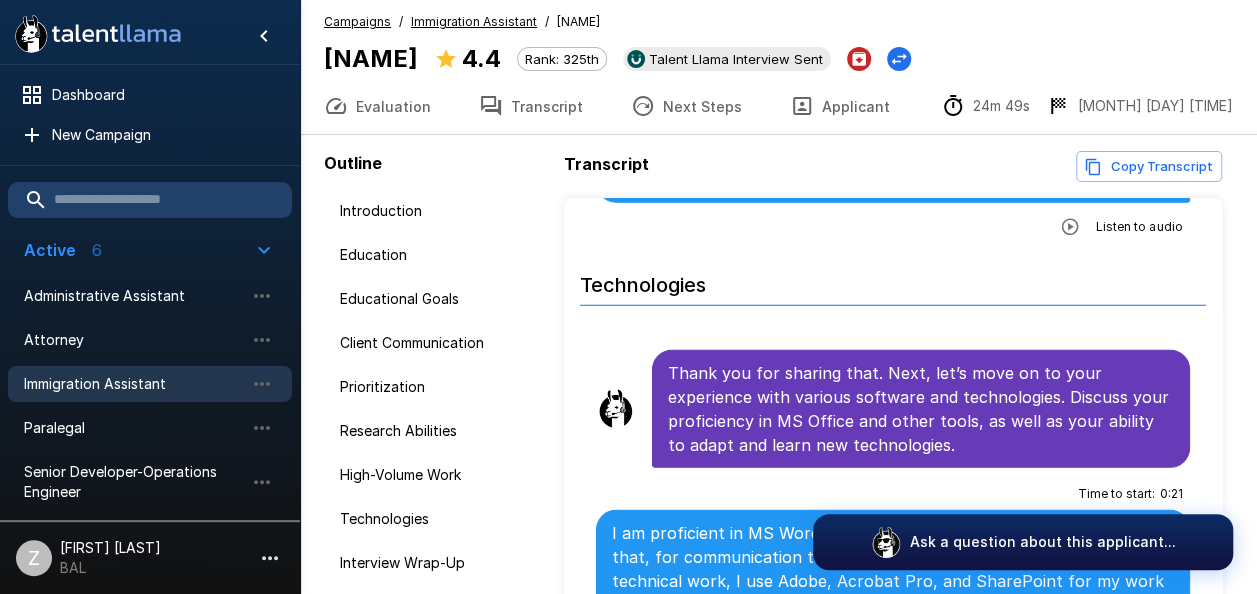 click 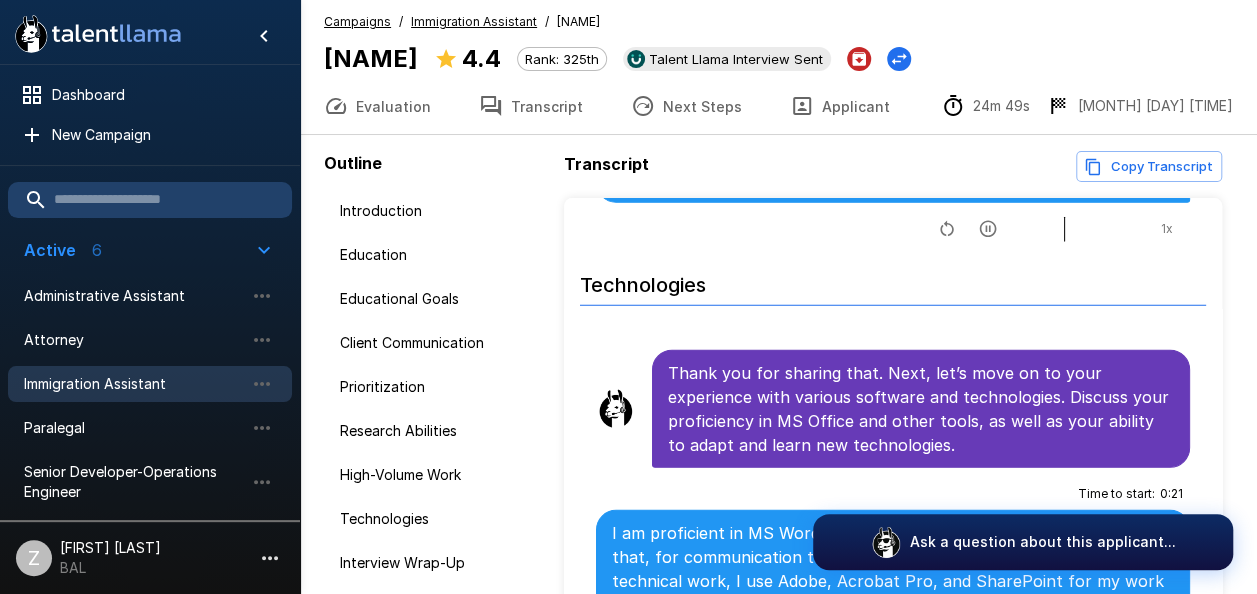 scroll, scrollTop: 6092, scrollLeft: 0, axis: vertical 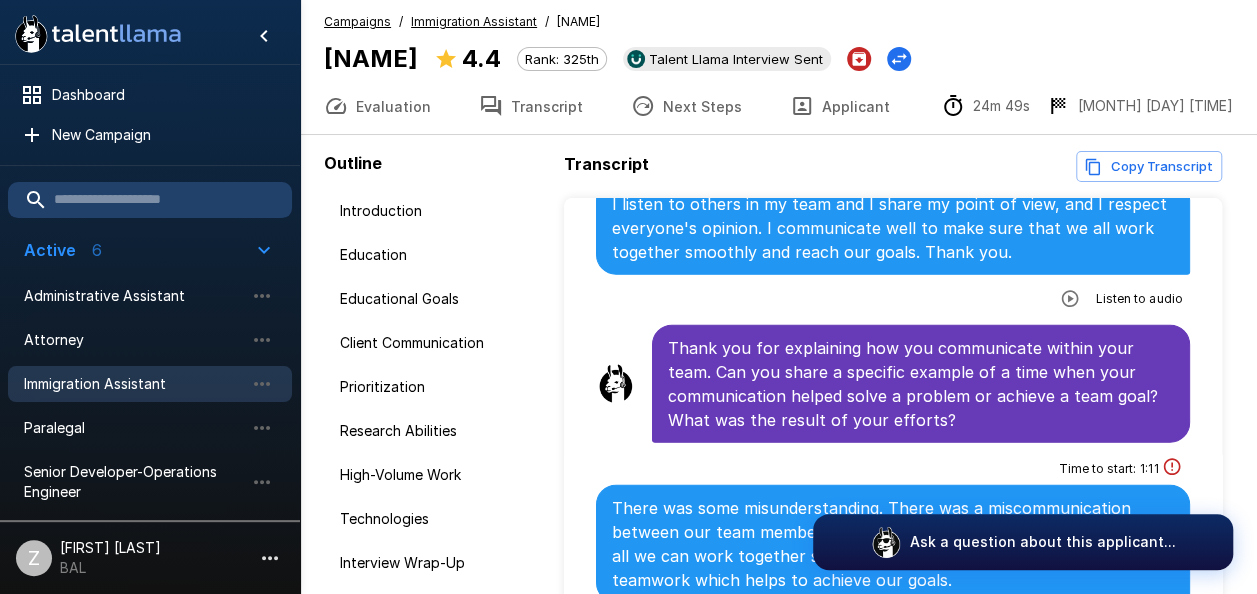 click 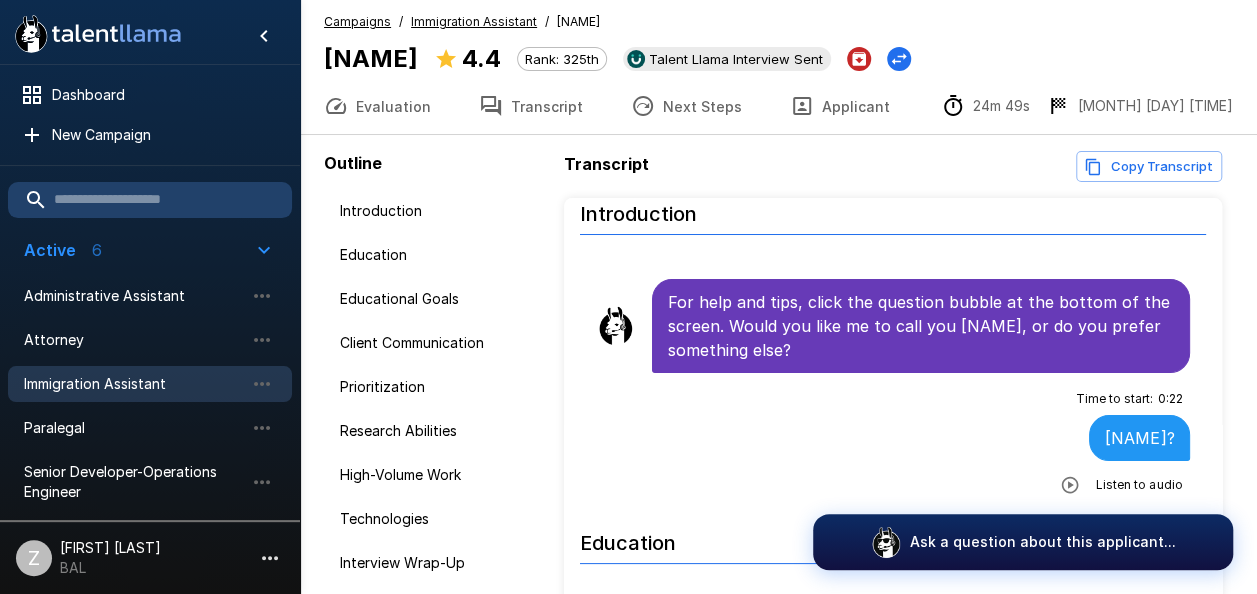 scroll, scrollTop: 0, scrollLeft: 0, axis: both 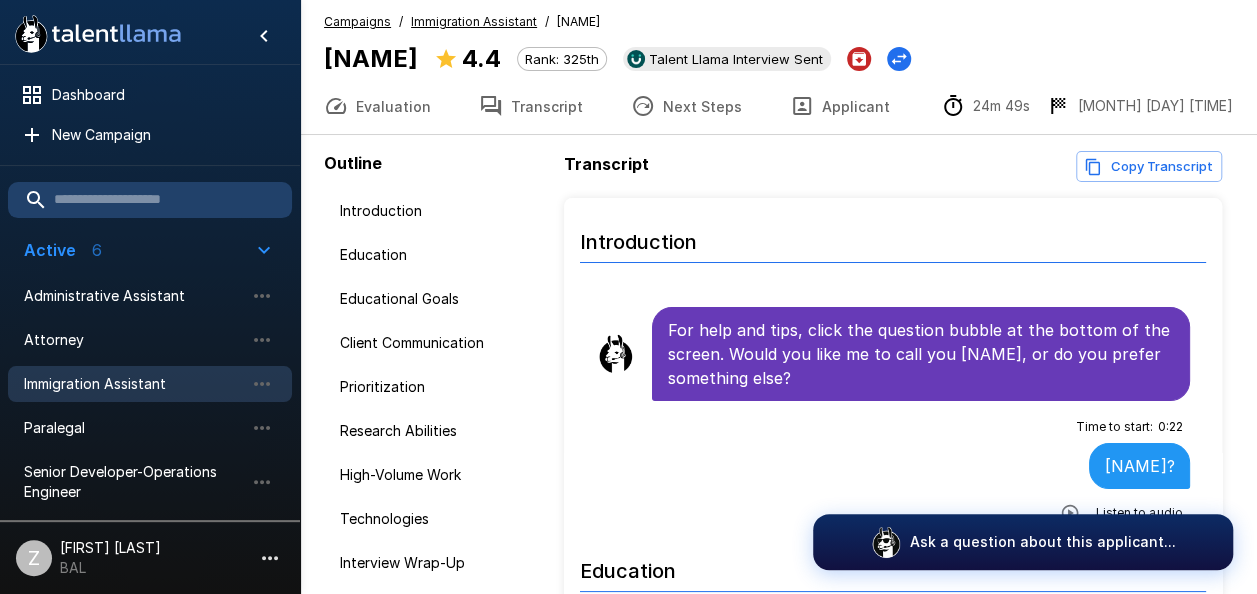 click on "Transcript Copy Transcript Introduction For help and tips, click the question bubble at the bottom of the screen.  Would you like me to call you [NAME], or do you prefer something else? Time to start : 0 : 22 [NAME]? Listen to audio Education Perfect, thanks [NAME].  Let's get started.  Do you have a bachelor’s degree OR 2 years of related business experience?  Time to start : 0 : 18 I have a bachelor’s degree and 7 years experience working as an international lawyer. Listen to audio Educational Goals Thanks for sharing that background. Let’s shift our focus to your educational goals. Law school? Considering your background and experience, have you thought about pursuing a legal career through law school?  Time to start : 0 : 26 Currently, I am not thinking about going to law school. I already hold a Bachelor of Law degree from abroad and I also hold a Paralegal Certificate from University of Texas, [CITY]." at bounding box center [896, 387] 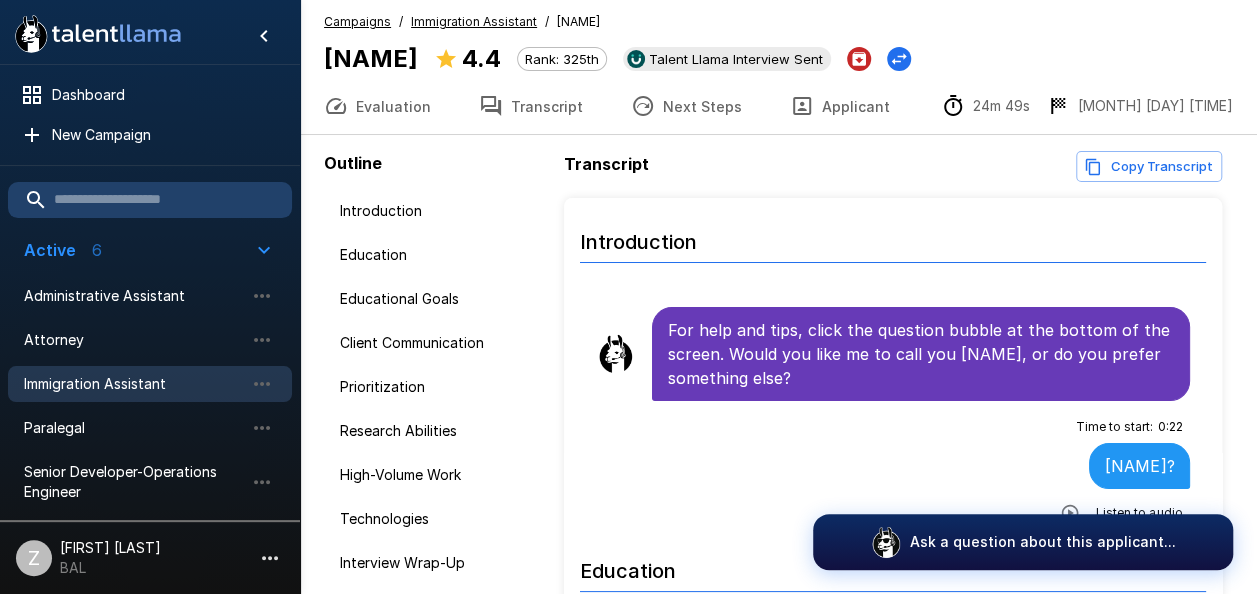 scroll, scrollTop: 5, scrollLeft: 0, axis: vertical 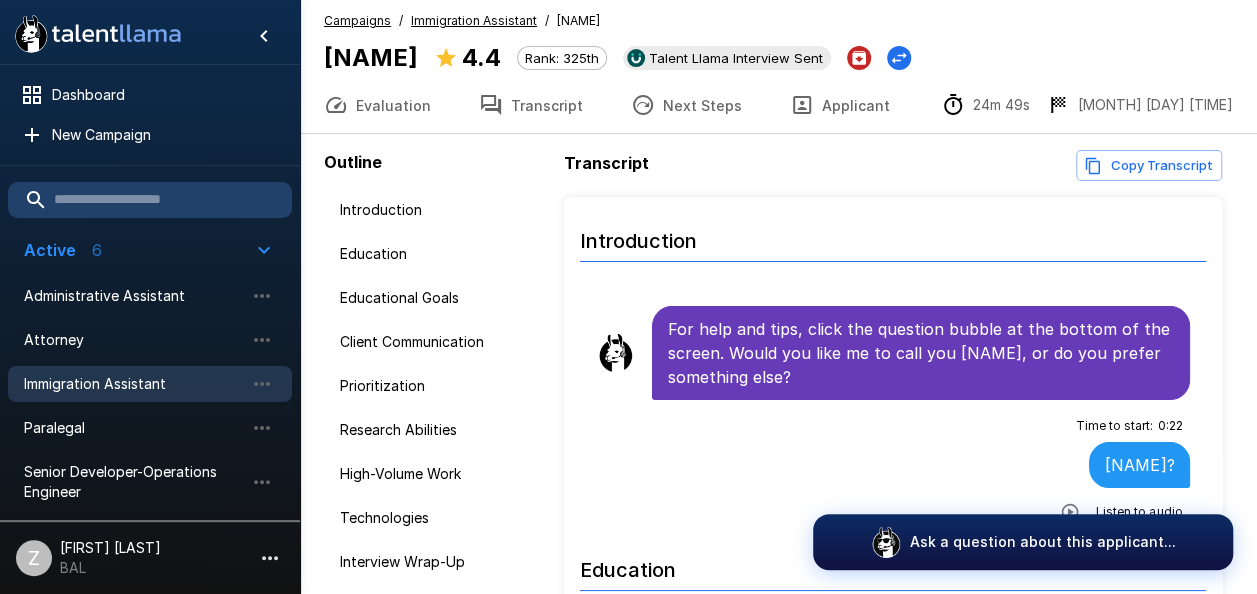 click on "Immigration Assistant" at bounding box center [134, 384] 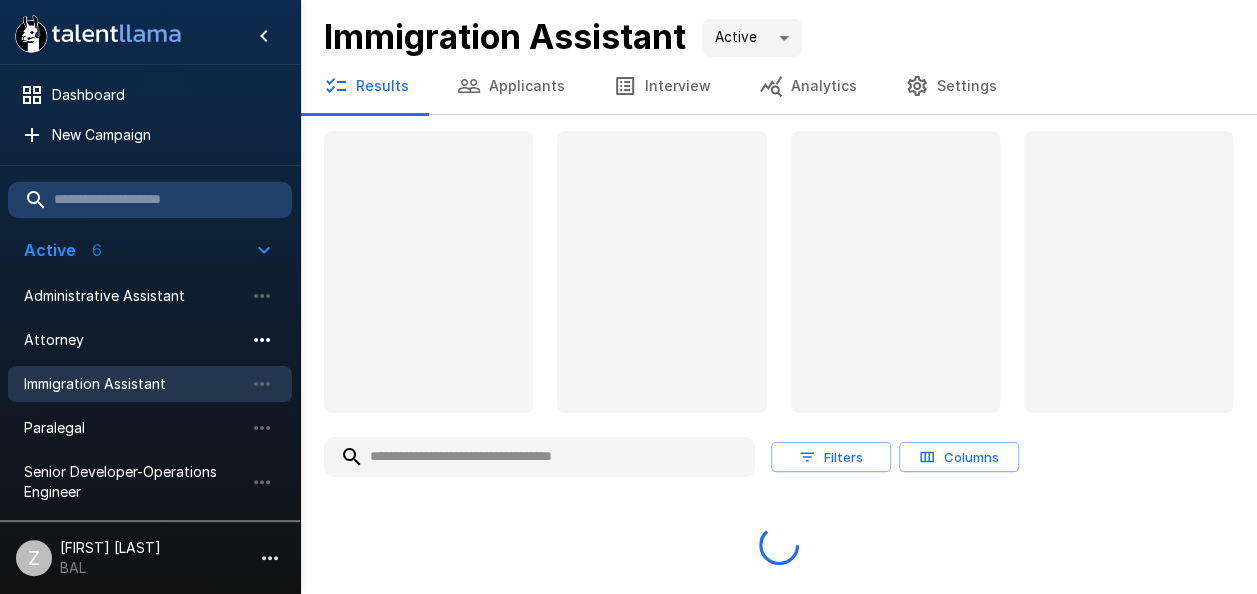 scroll, scrollTop: 0, scrollLeft: 0, axis: both 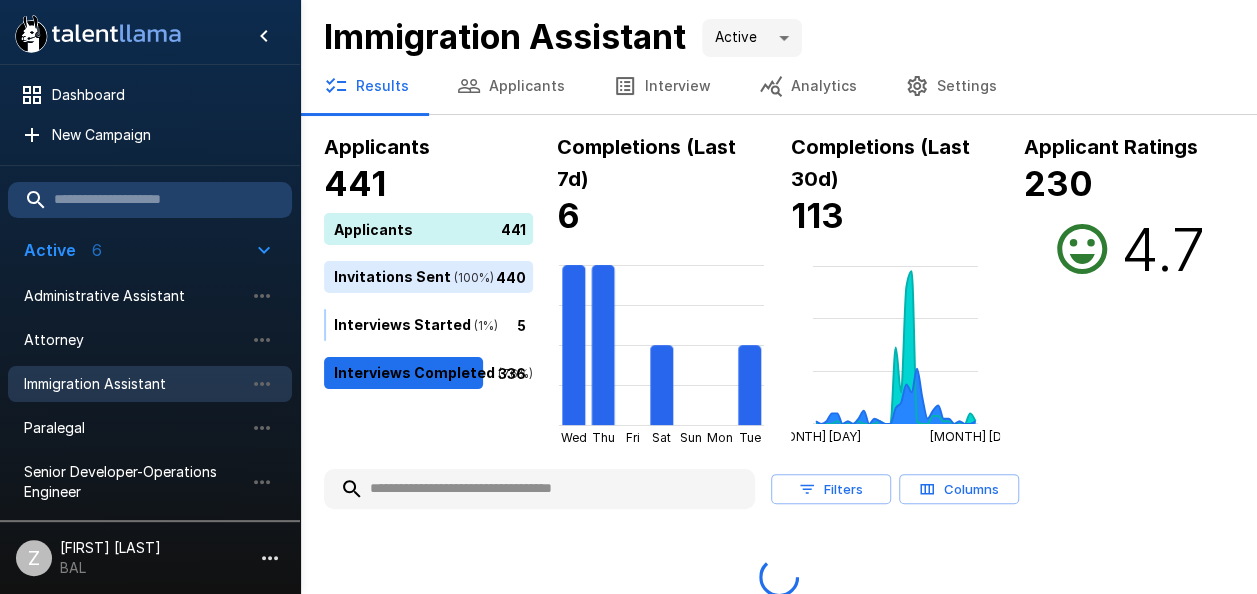 click on "Applicants" at bounding box center (511, 86) 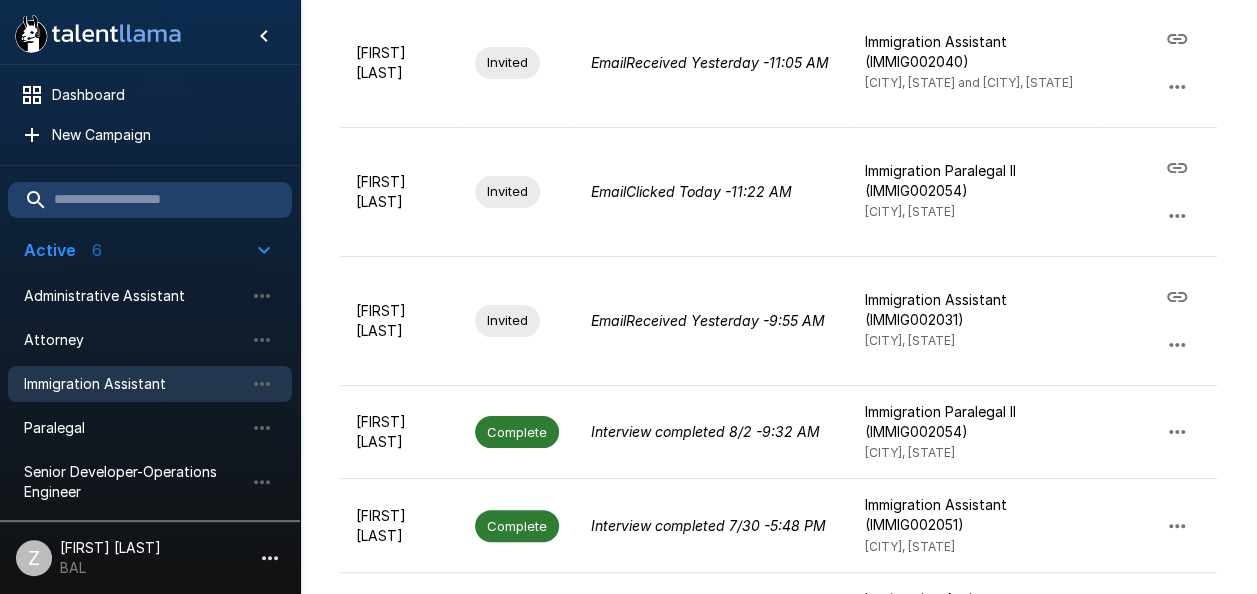 scroll, scrollTop: 1023, scrollLeft: 0, axis: vertical 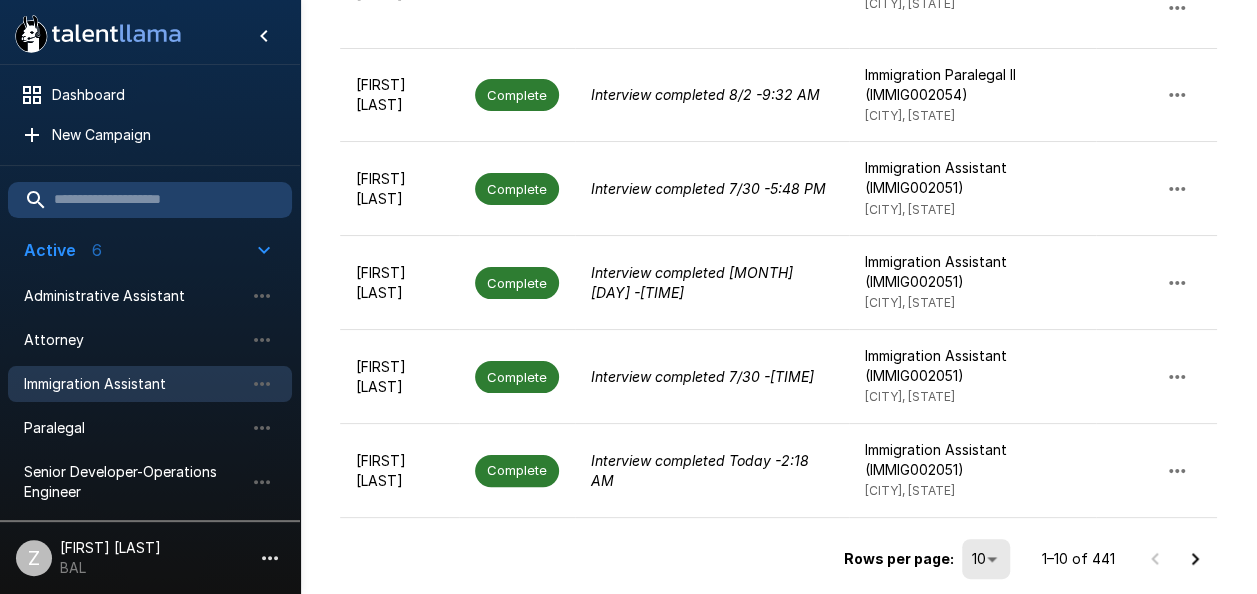 click 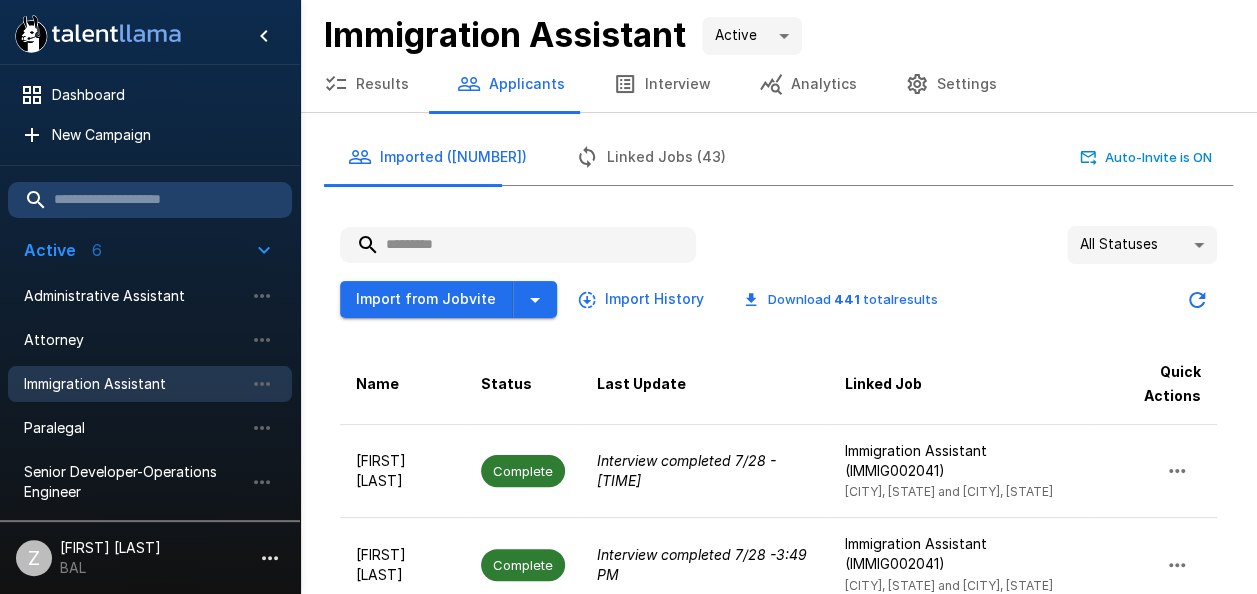 scroll, scrollTop: 0, scrollLeft: 0, axis: both 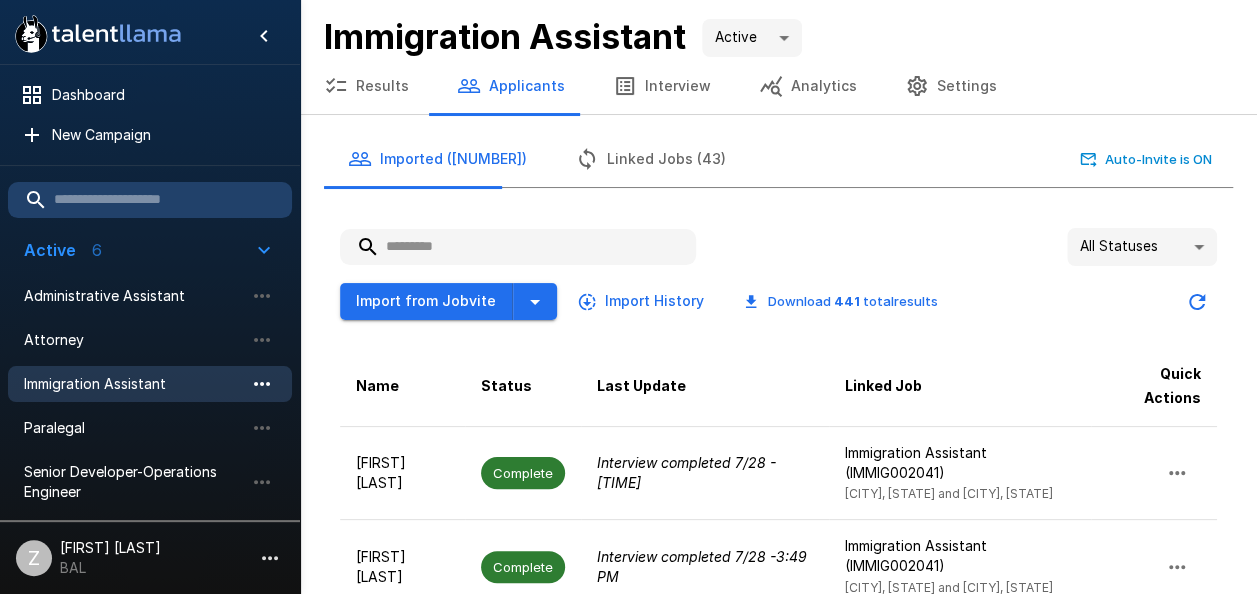 drag, startPoint x: 146, startPoint y: 385, endPoint x: 264, endPoint y: 384, distance: 118.004234 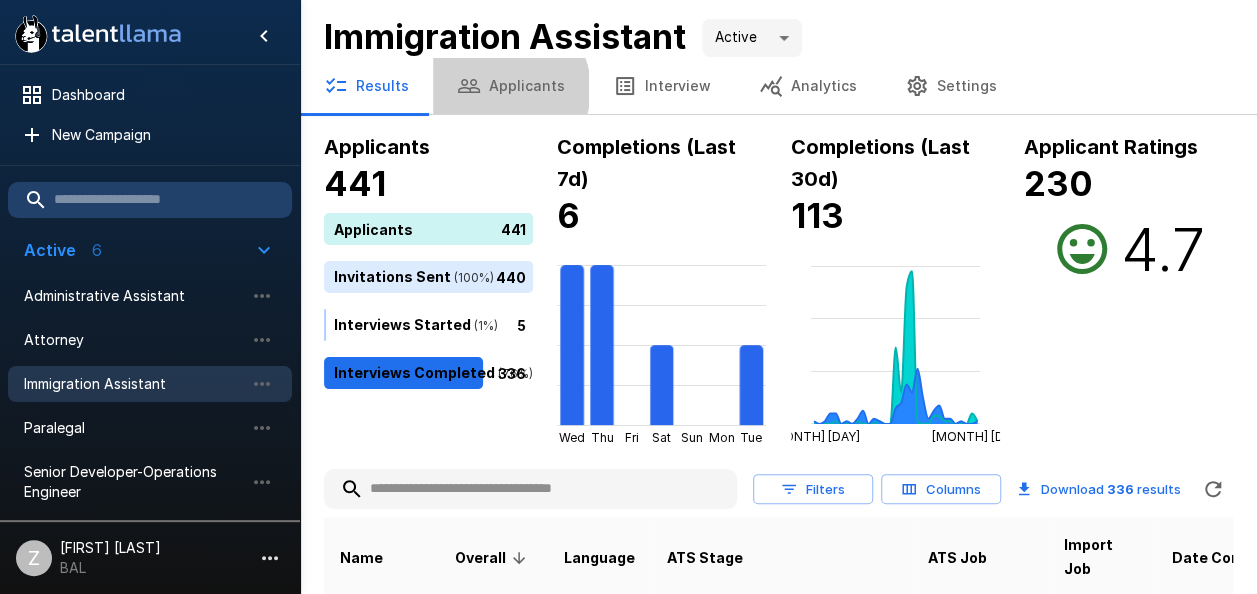 click on "Applicants" at bounding box center [511, 86] 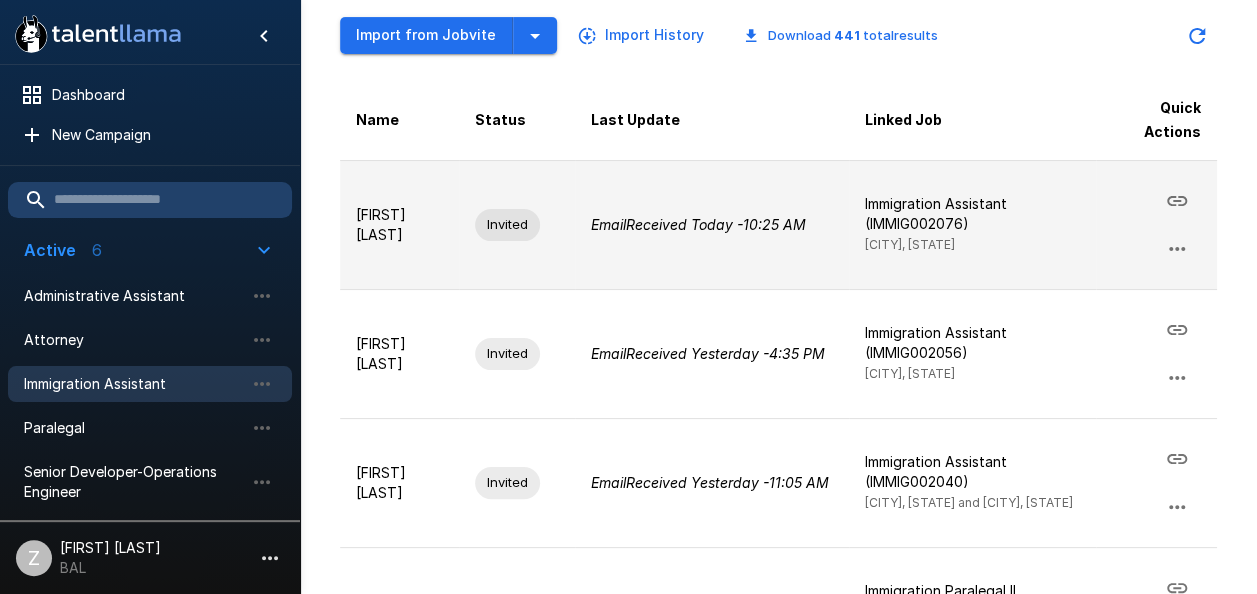 scroll, scrollTop: 0, scrollLeft: 0, axis: both 